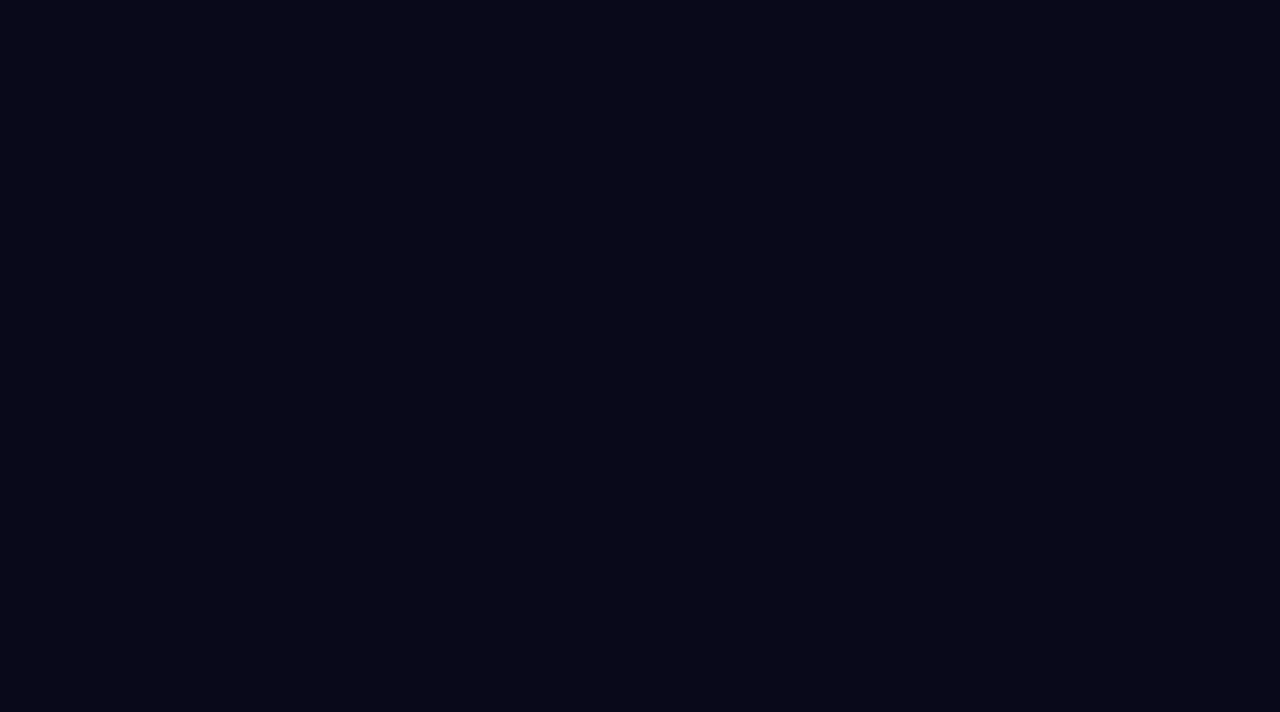 scroll, scrollTop: 0, scrollLeft: 0, axis: both 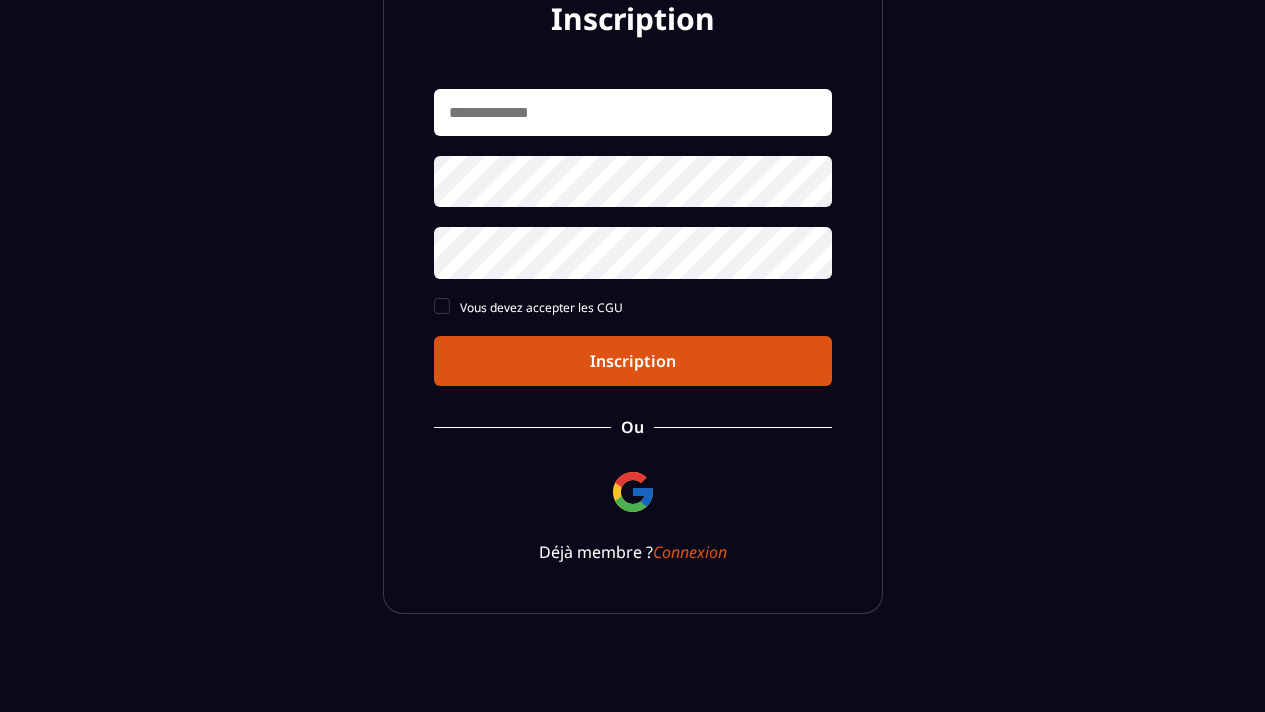 click at bounding box center (633, 112) 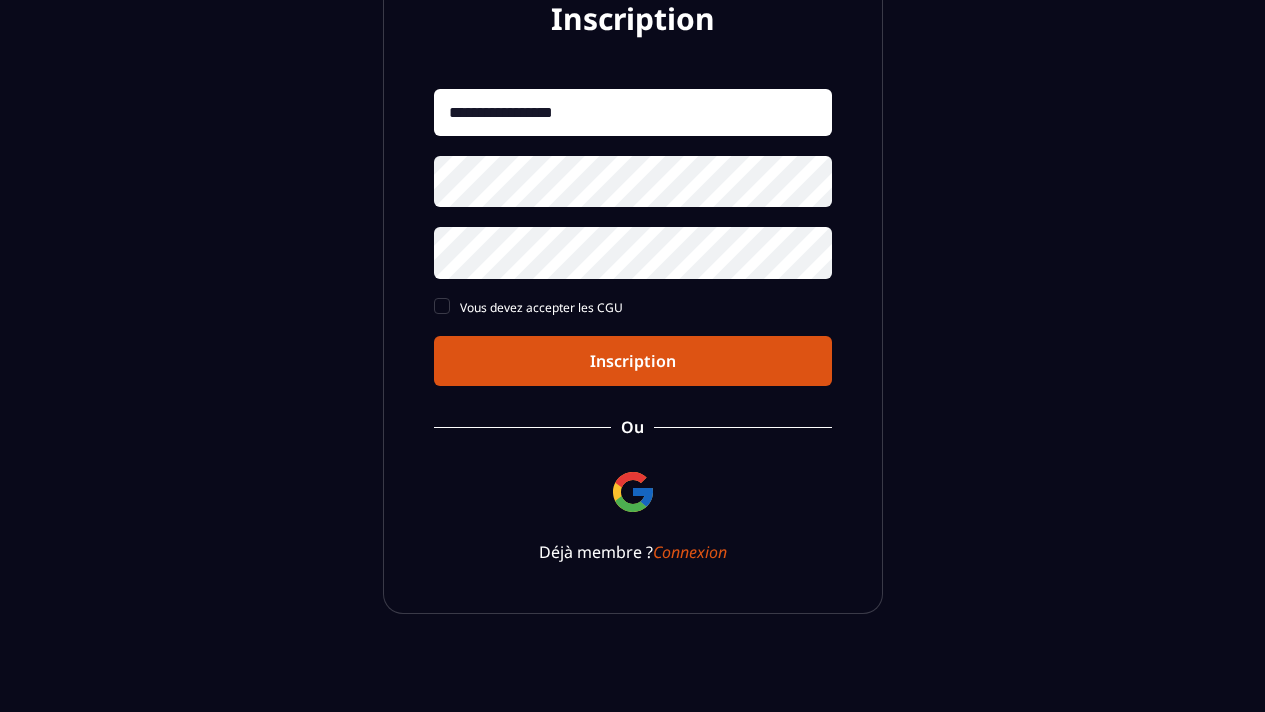 type on "**********" 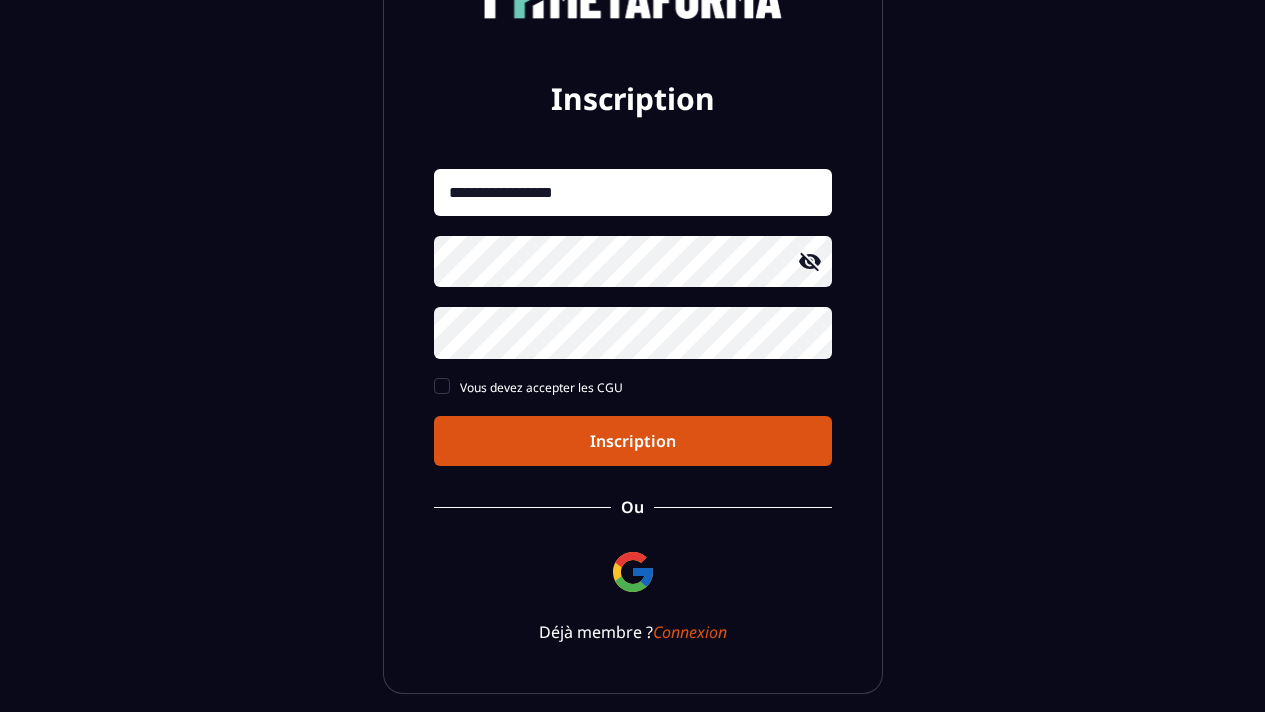 scroll, scrollTop: 274, scrollLeft: 0, axis: vertical 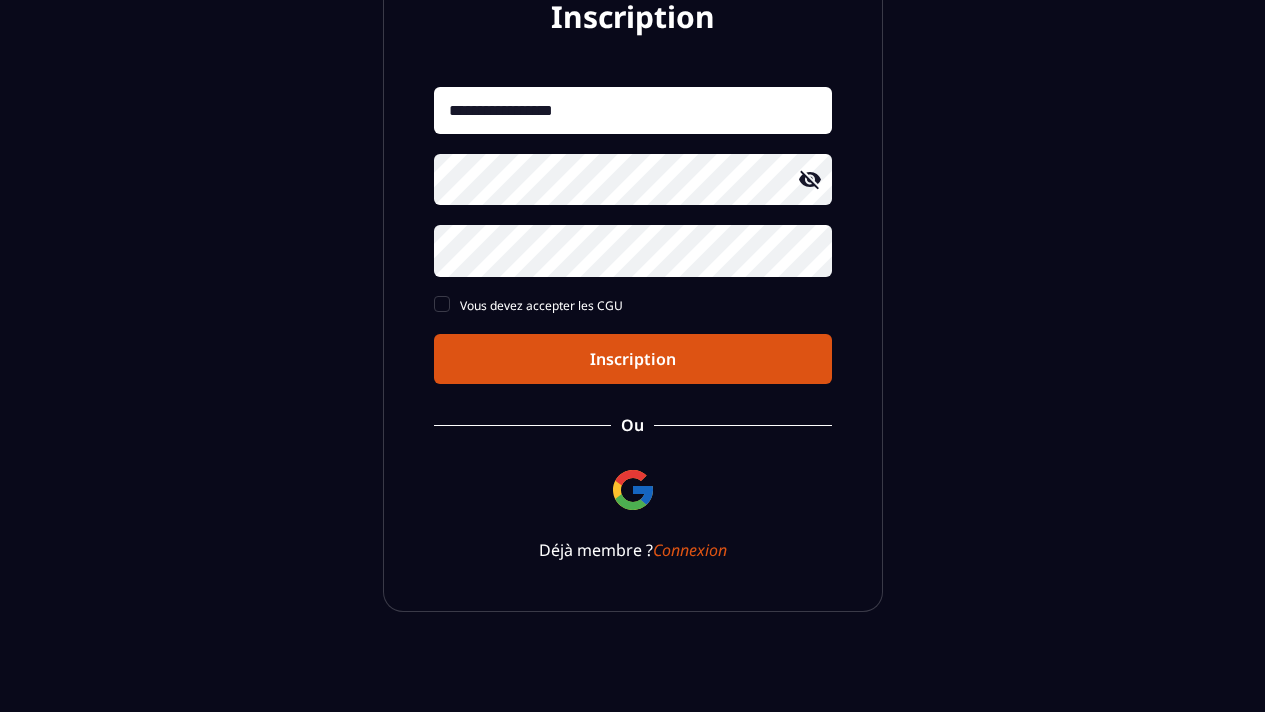 click 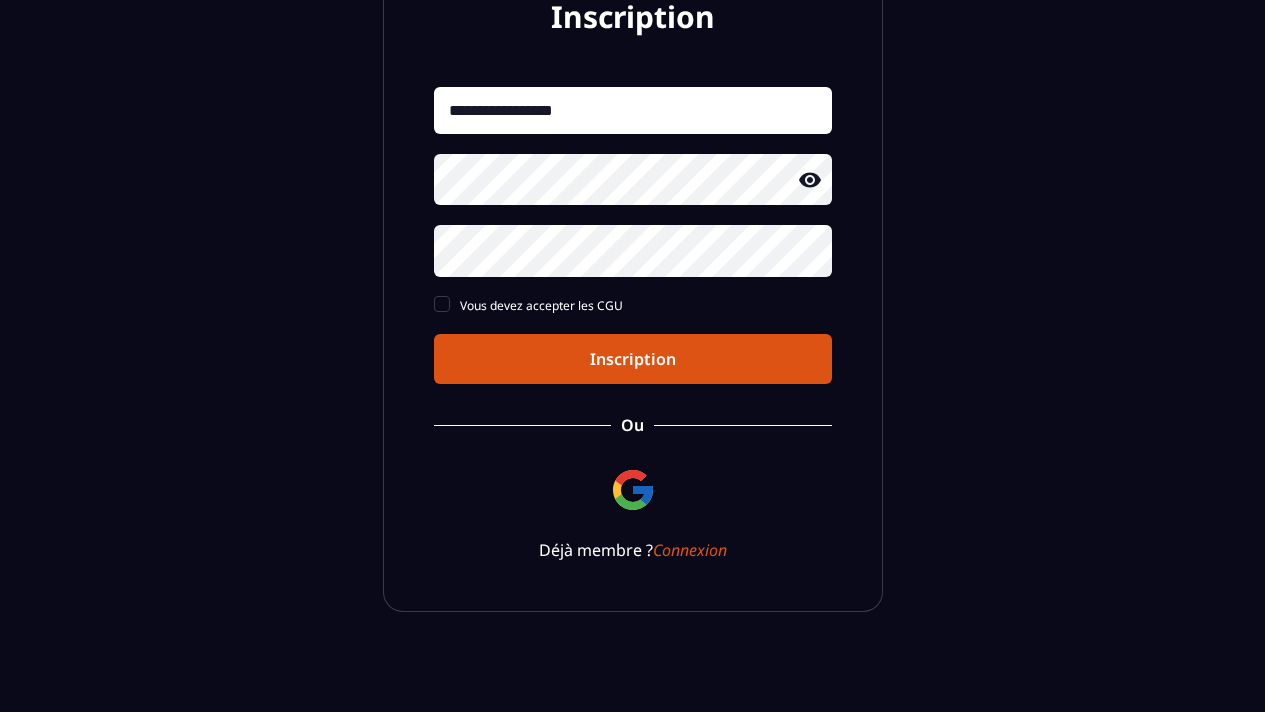 click 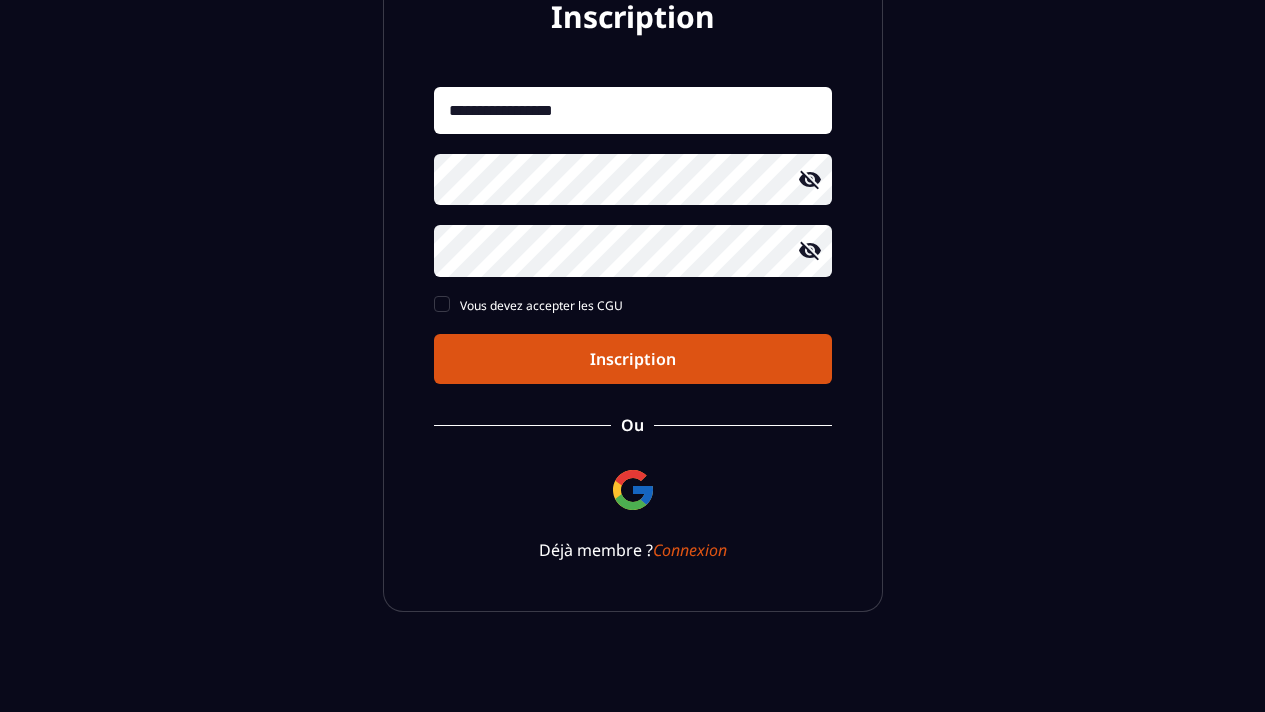 click on "**********" 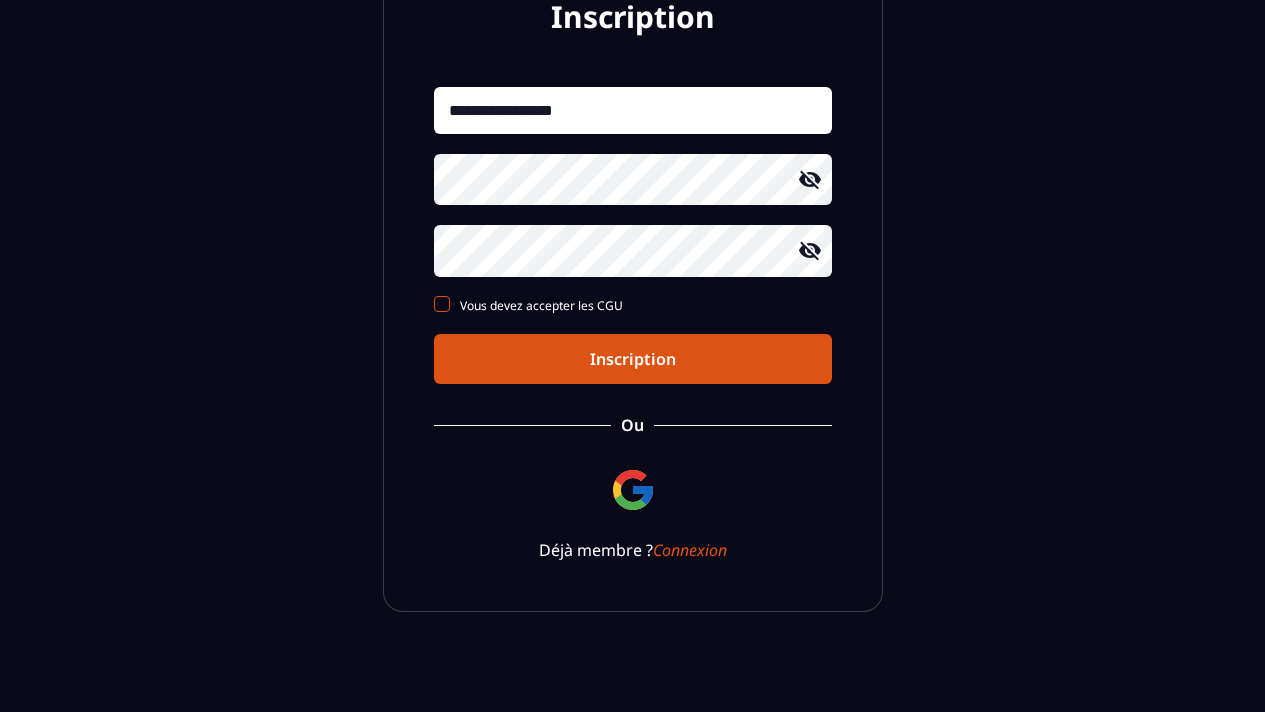 click at bounding box center [442, 304] 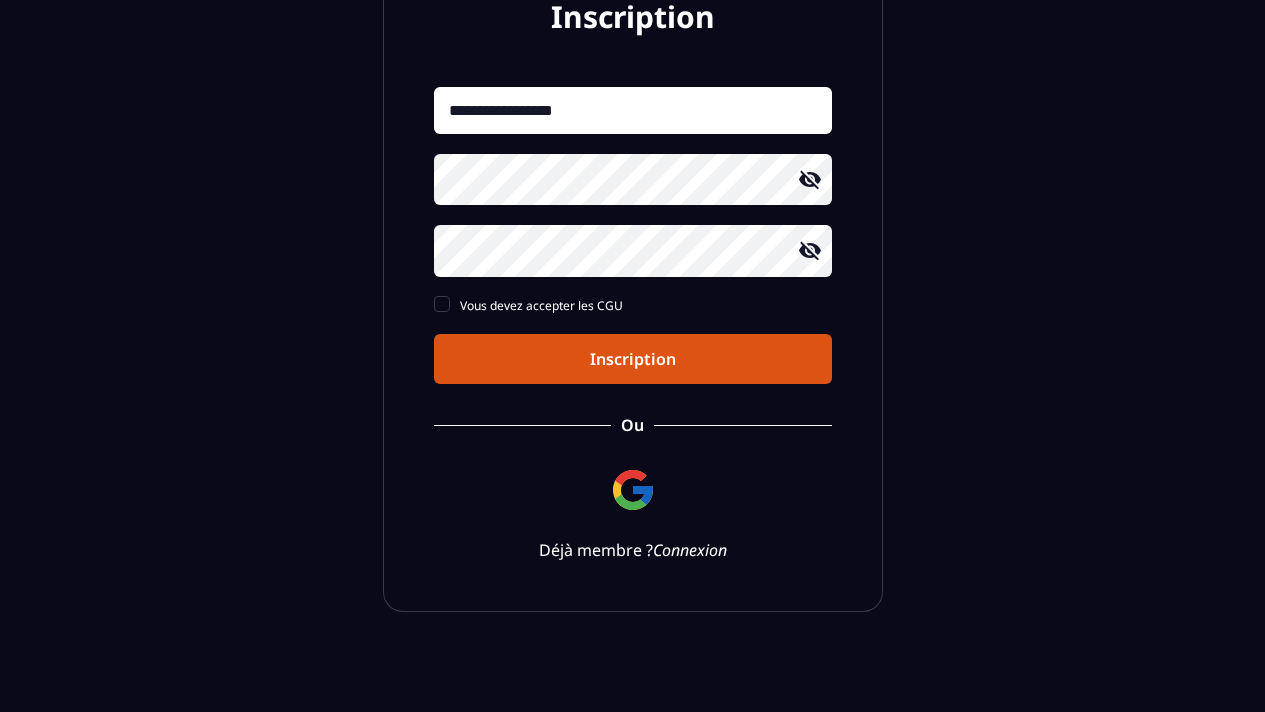 click on "Connexion" at bounding box center (690, 550) 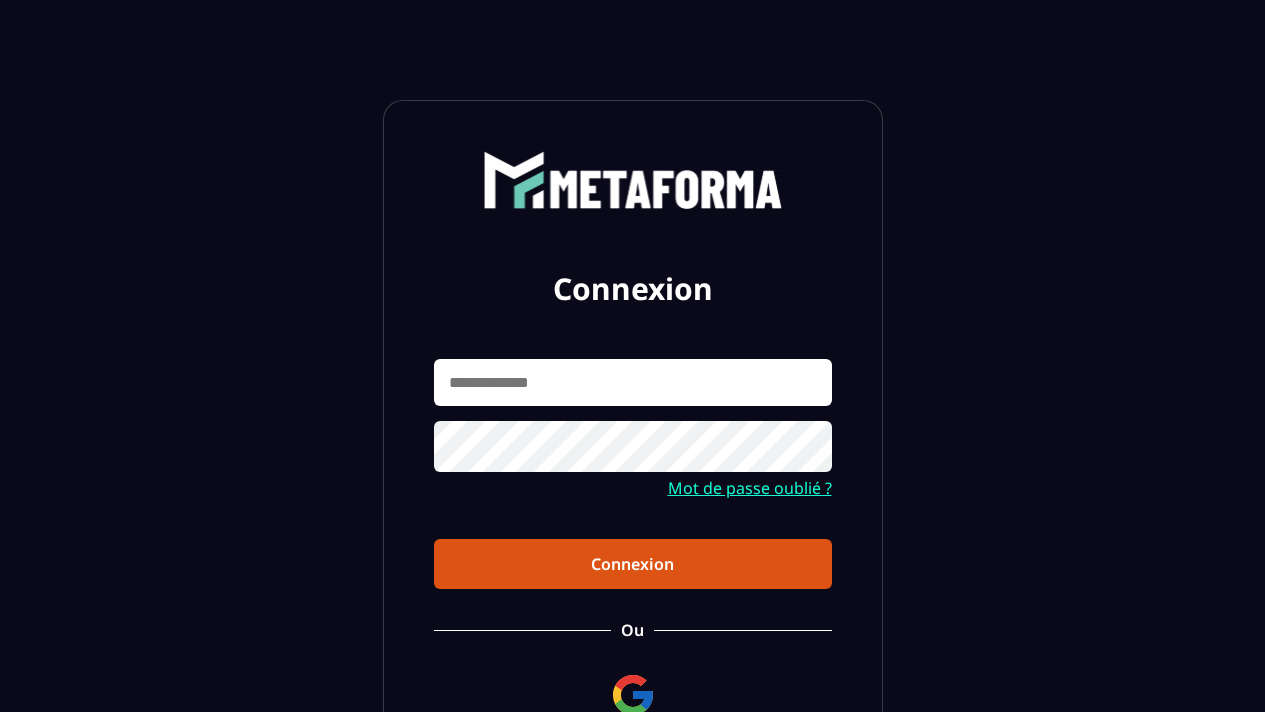 scroll, scrollTop: 0, scrollLeft: 0, axis: both 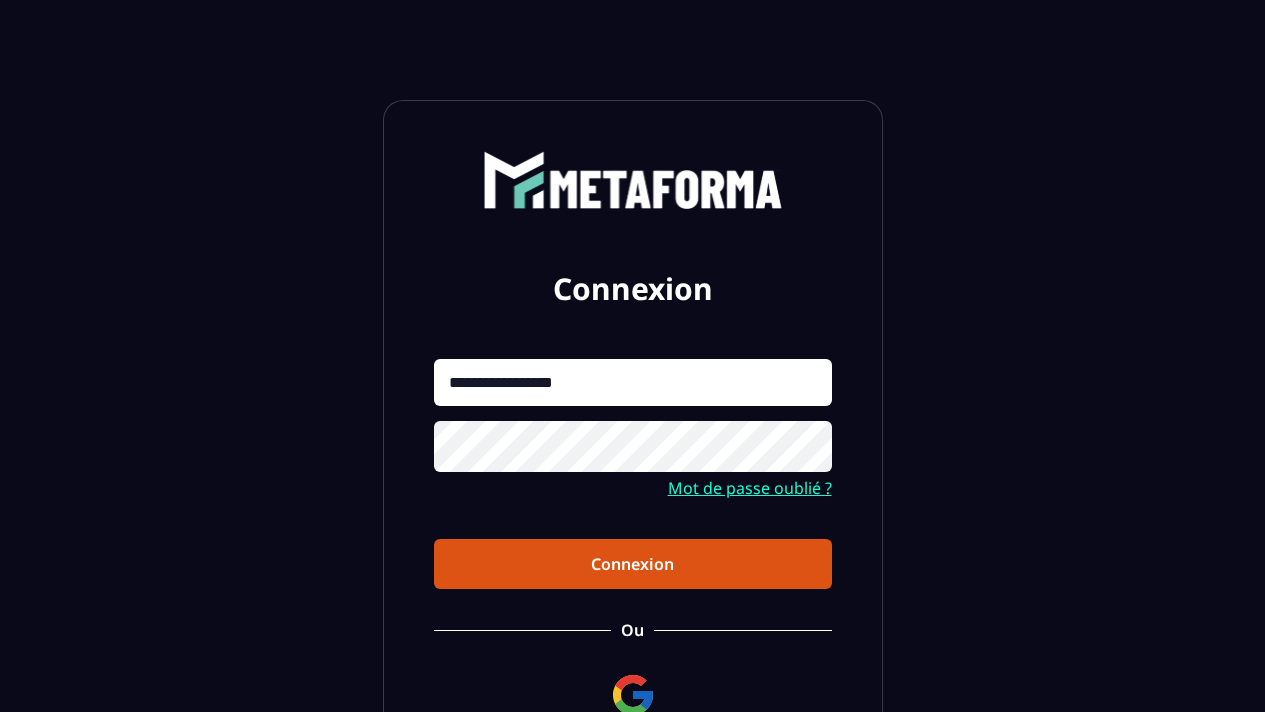 type on "**********" 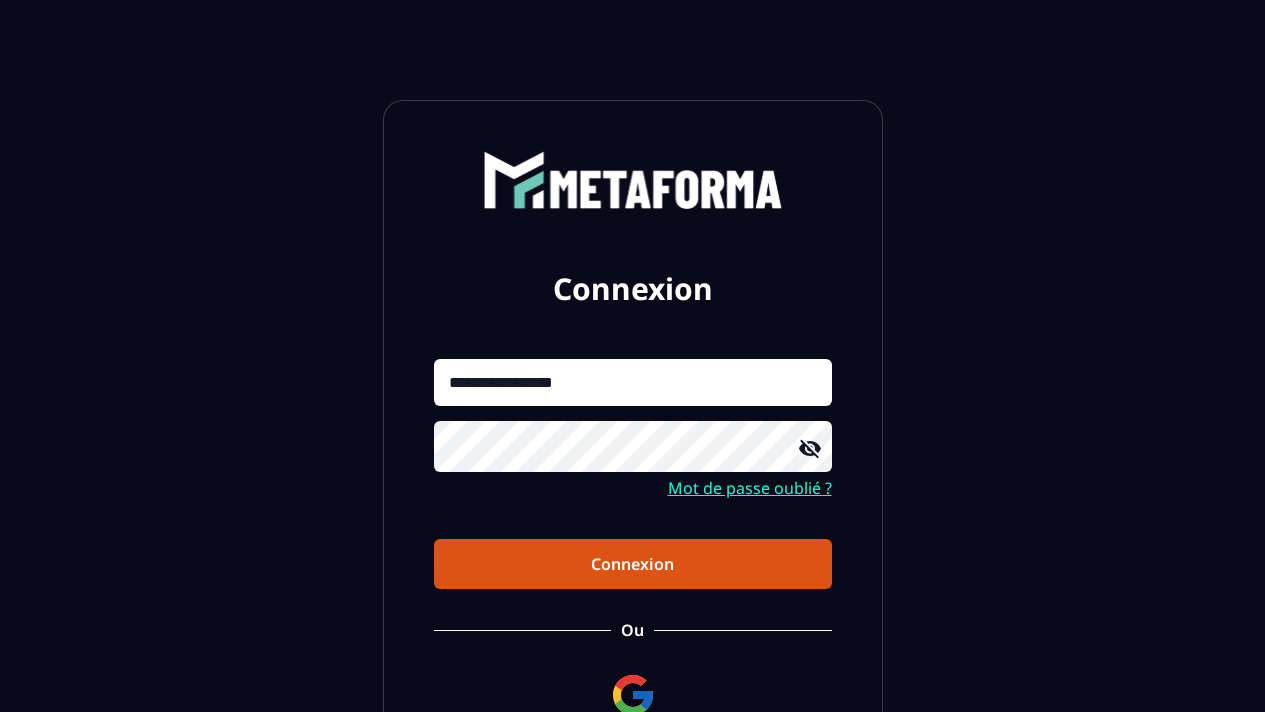 click on "Connexion" at bounding box center (633, 564) 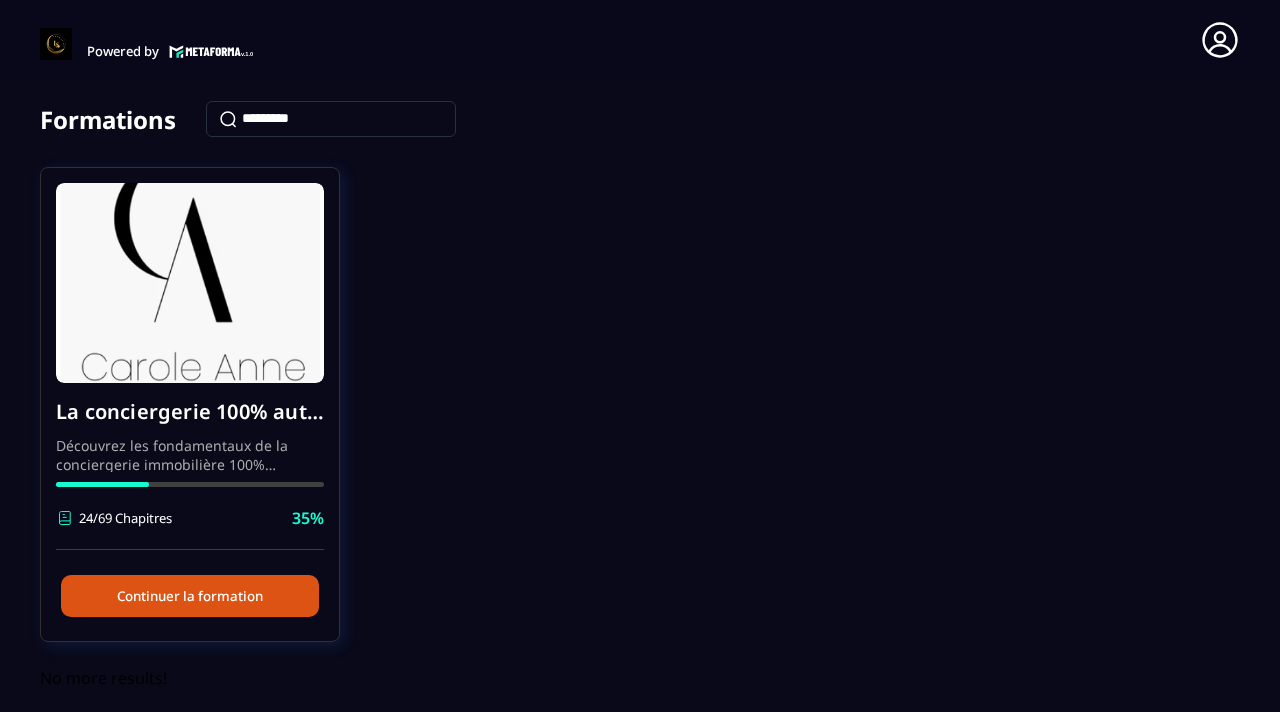 scroll, scrollTop: 93, scrollLeft: 0, axis: vertical 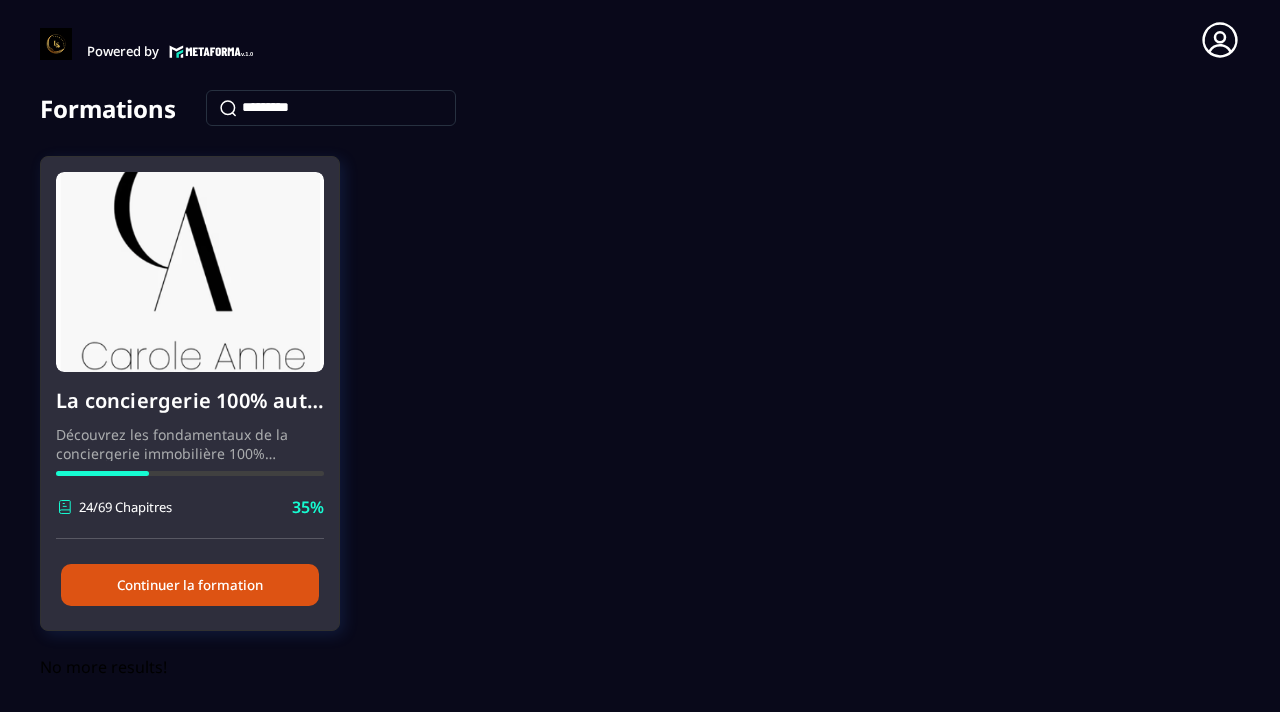 click on "Continuer la formation" at bounding box center (190, 585) 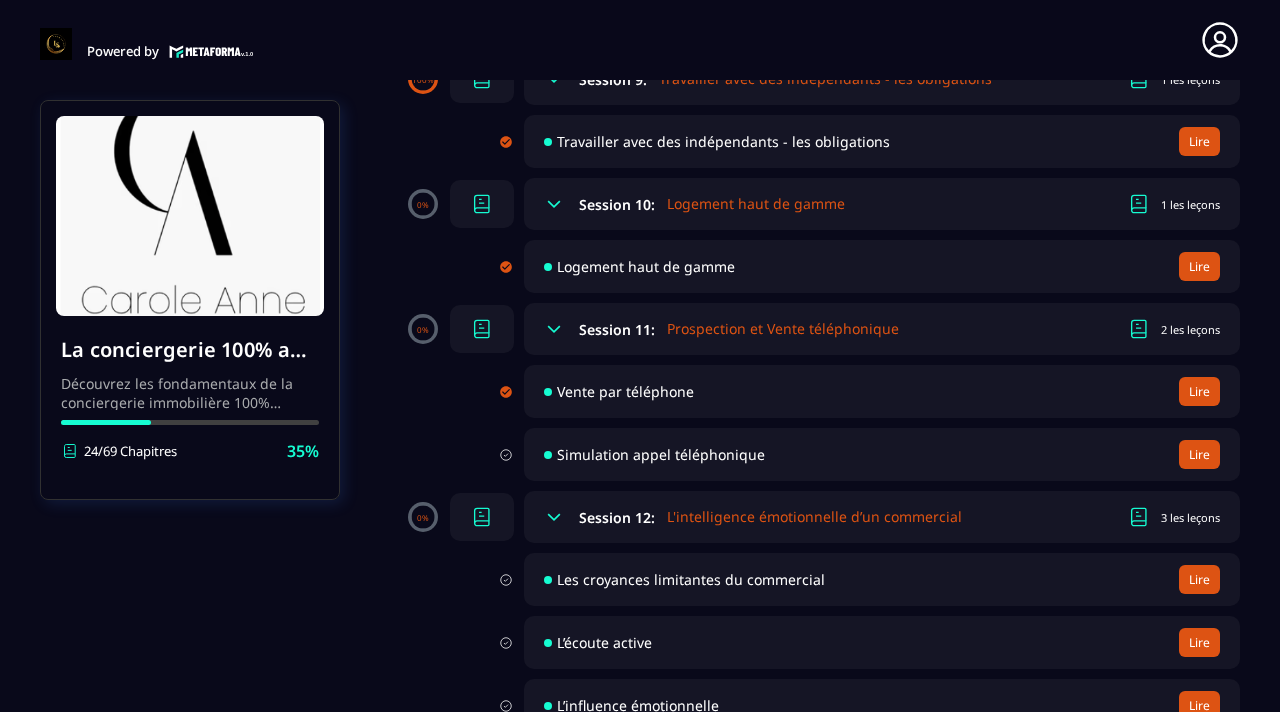 scroll, scrollTop: 1980, scrollLeft: 0, axis: vertical 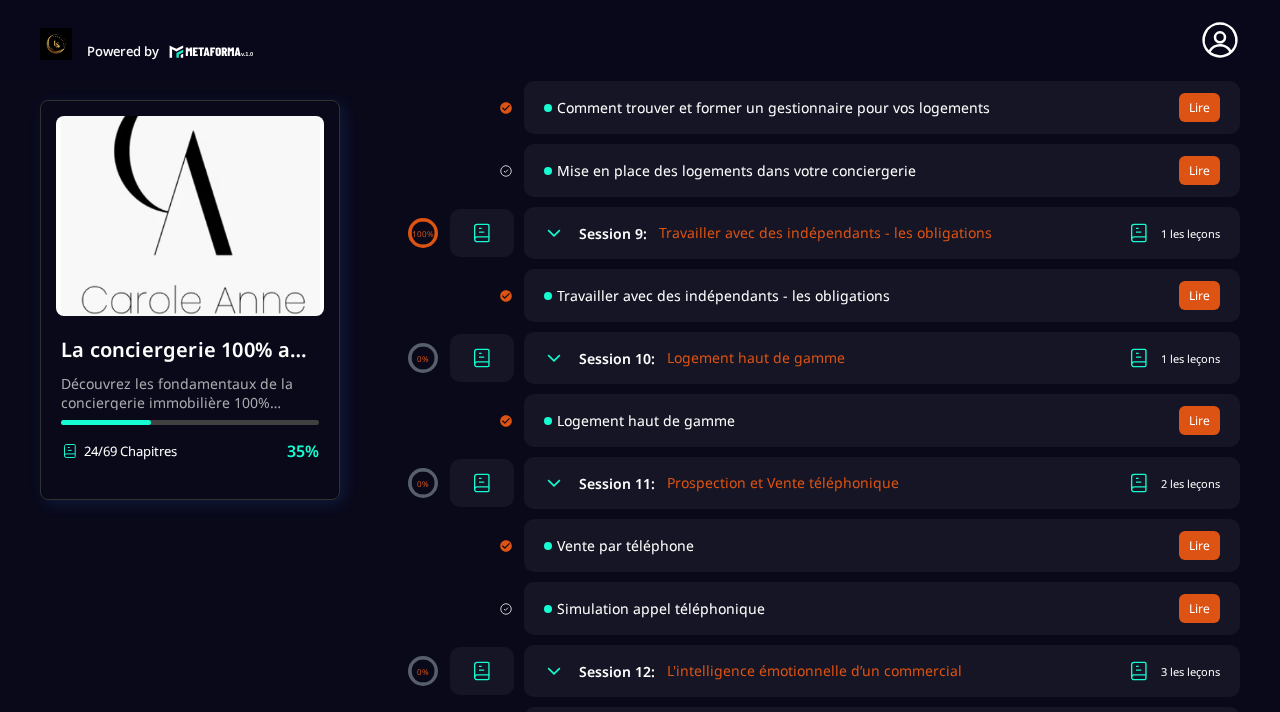 click 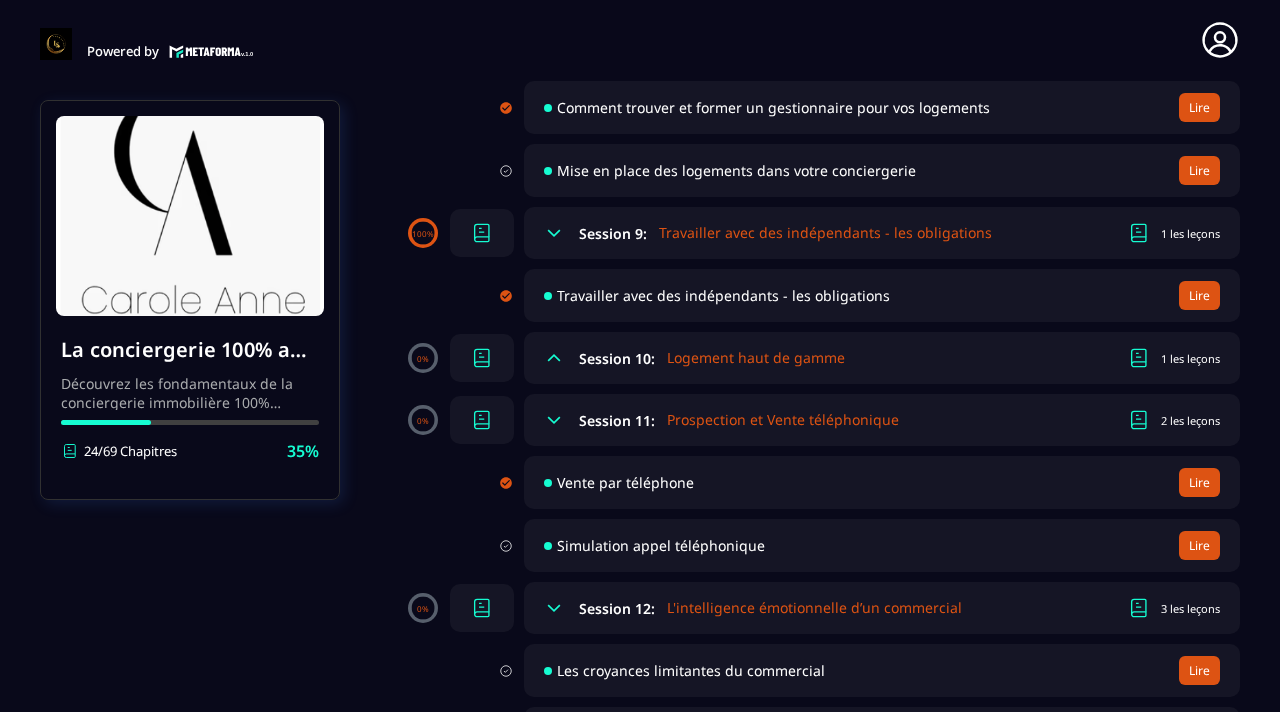 click 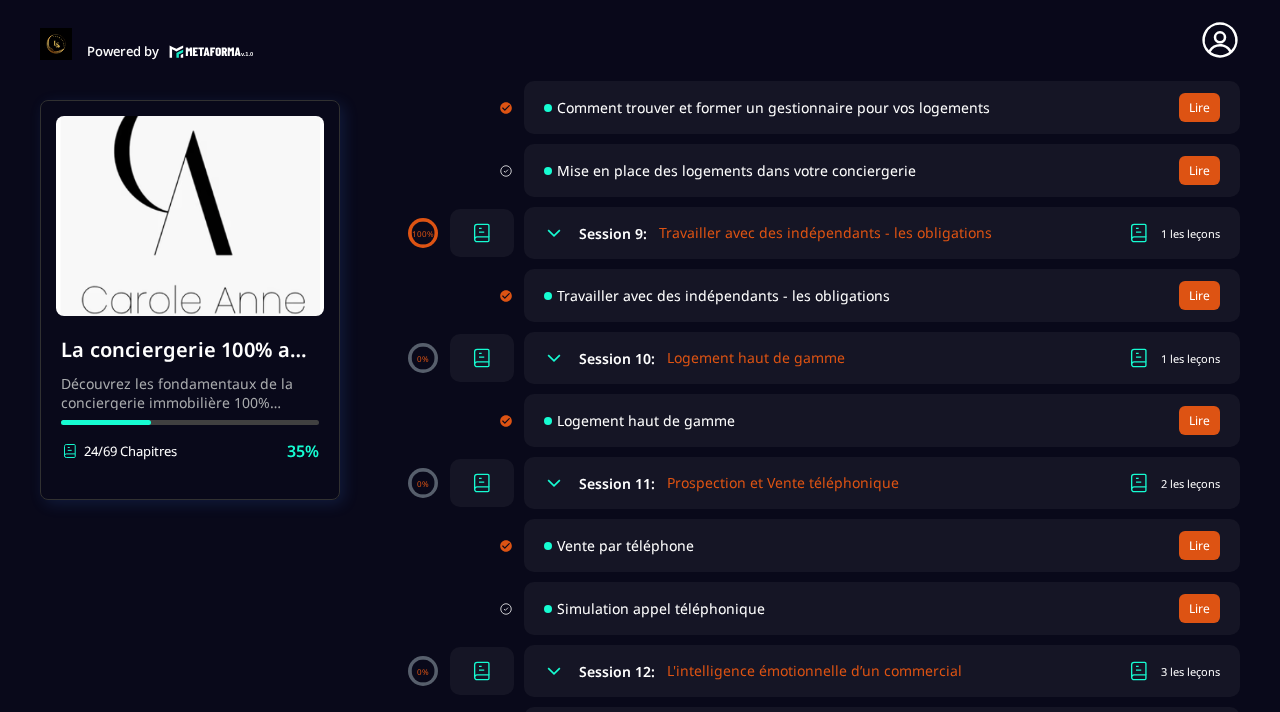 click on "Logement haut de gamme" at bounding box center [646, 420] 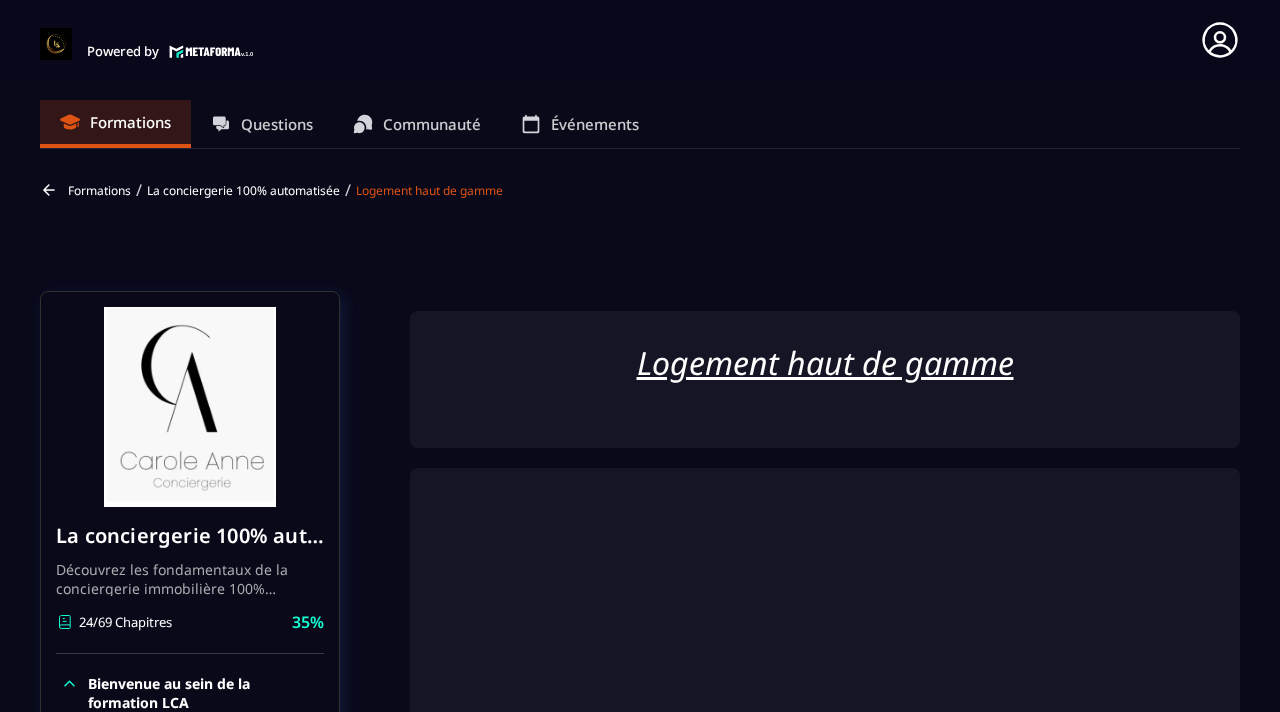 scroll, scrollTop: 51, scrollLeft: 0, axis: vertical 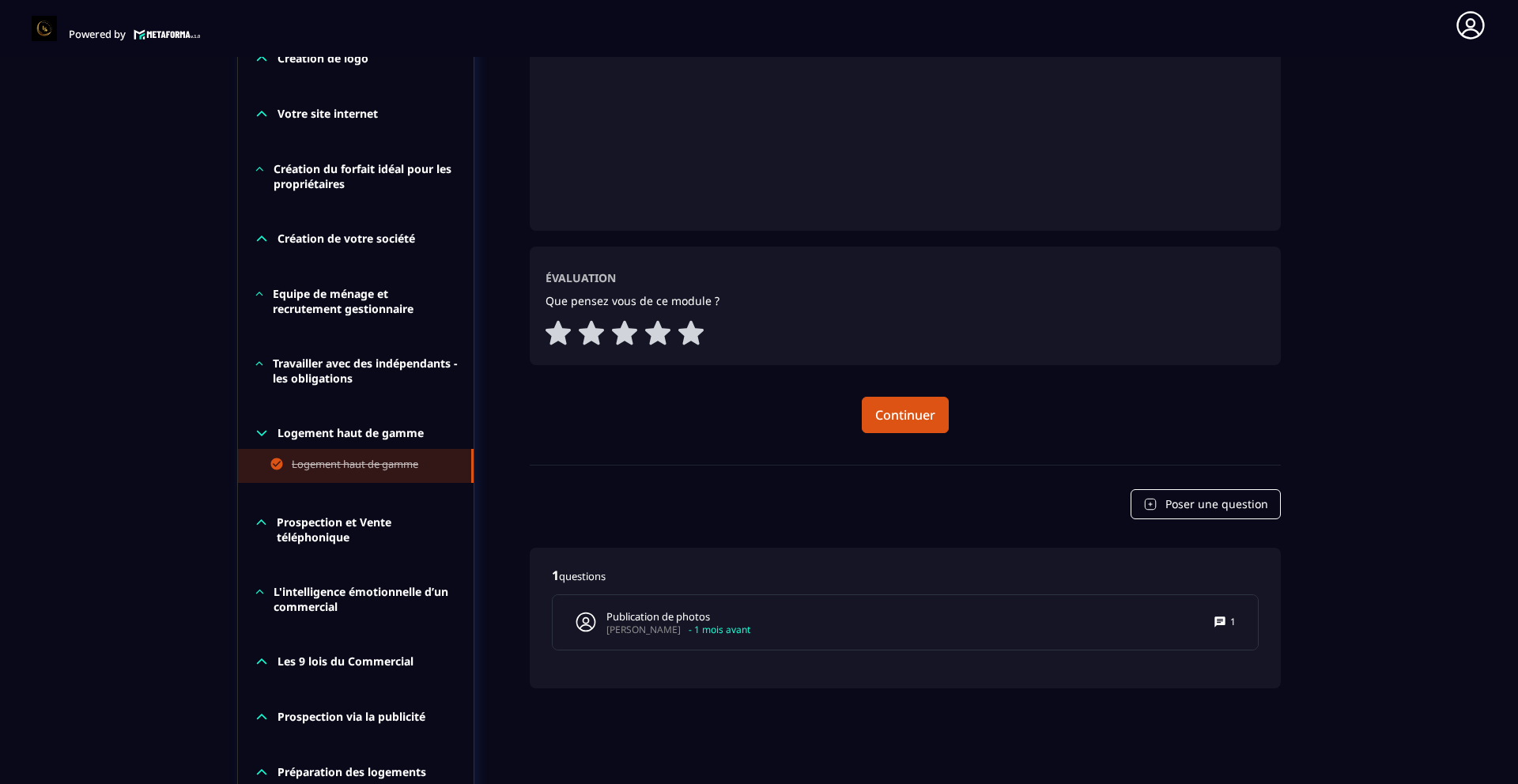 click 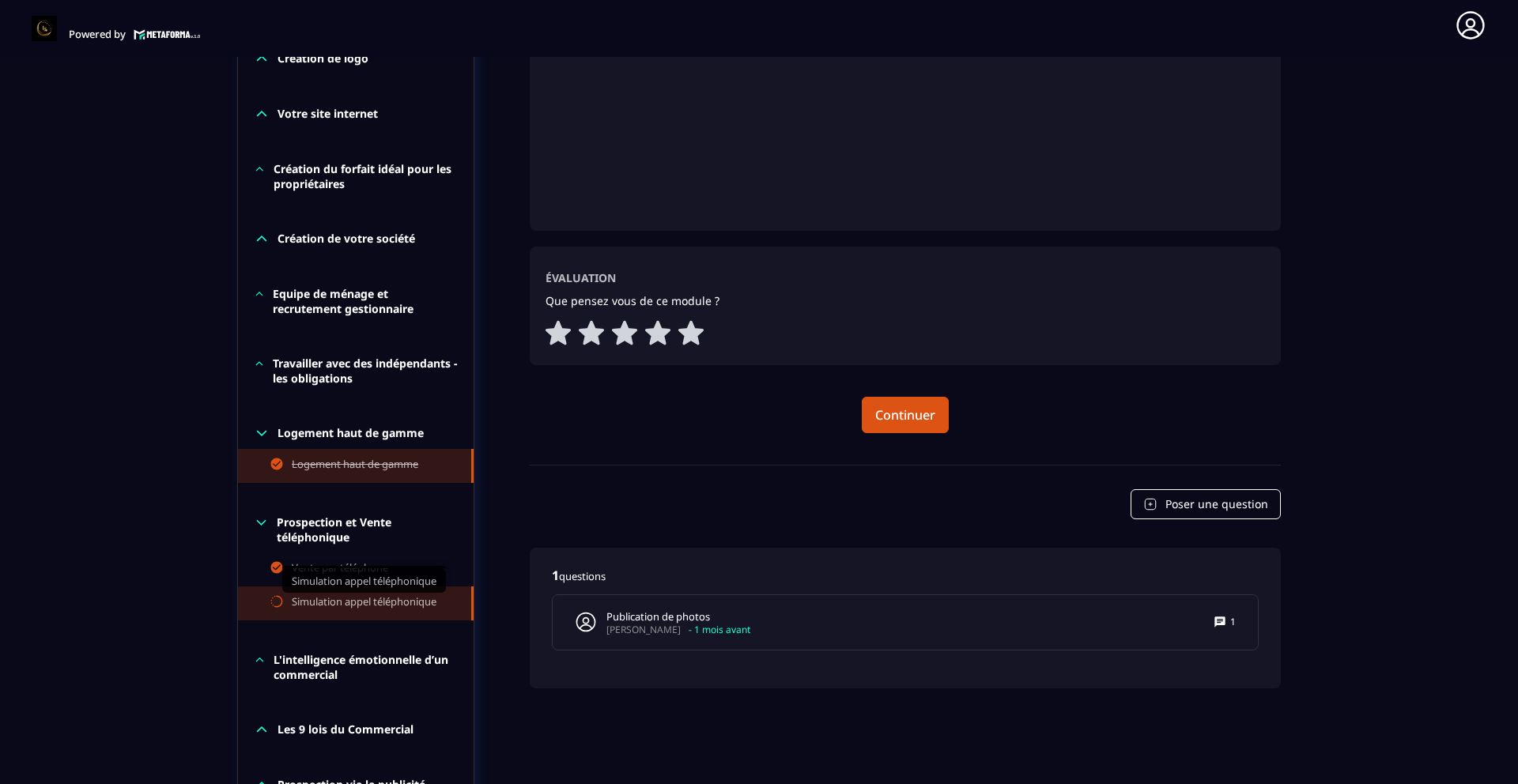 click on "Simulation appel téléphonique" at bounding box center [364, 603] 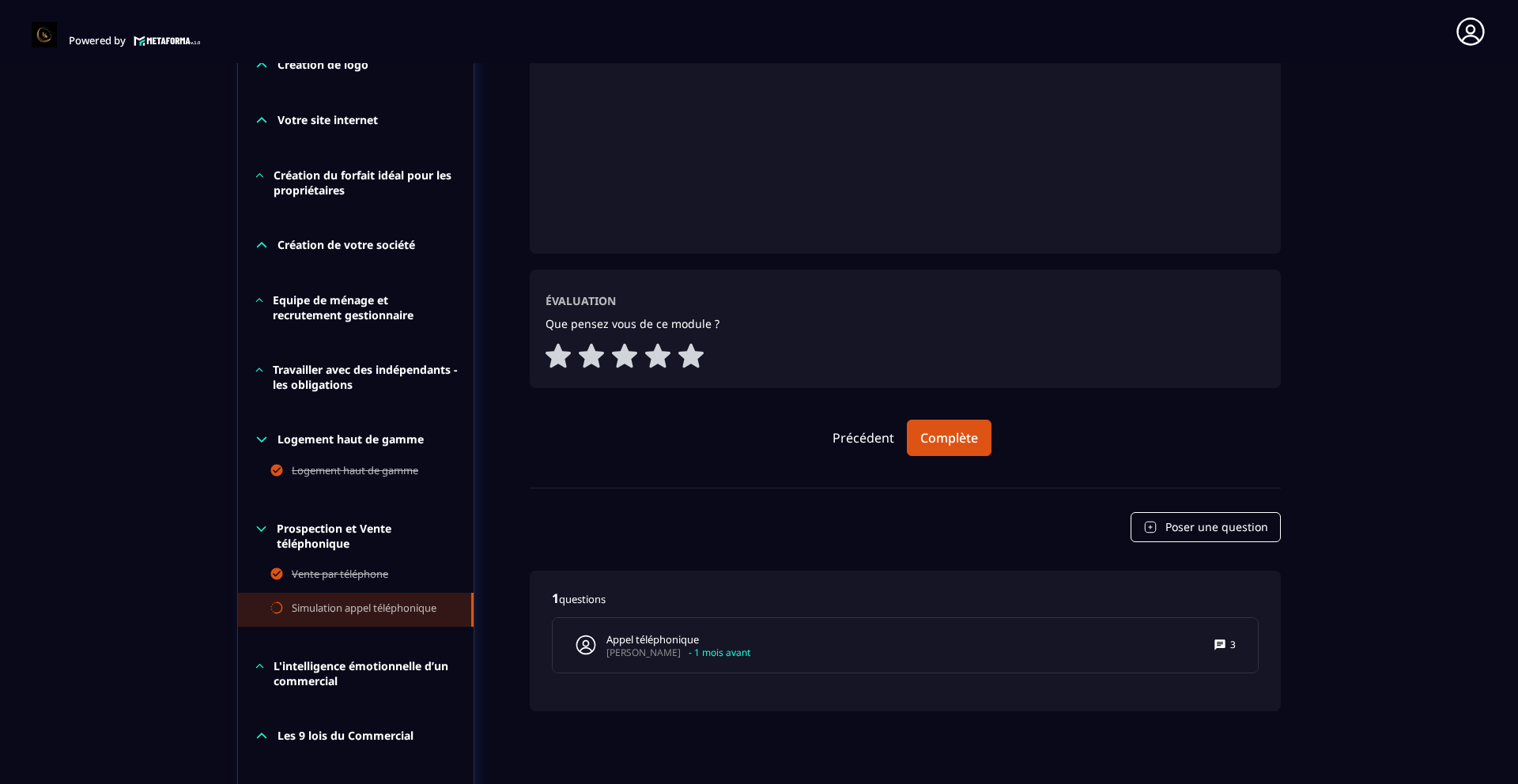scroll, scrollTop: 392, scrollLeft: 0, axis: vertical 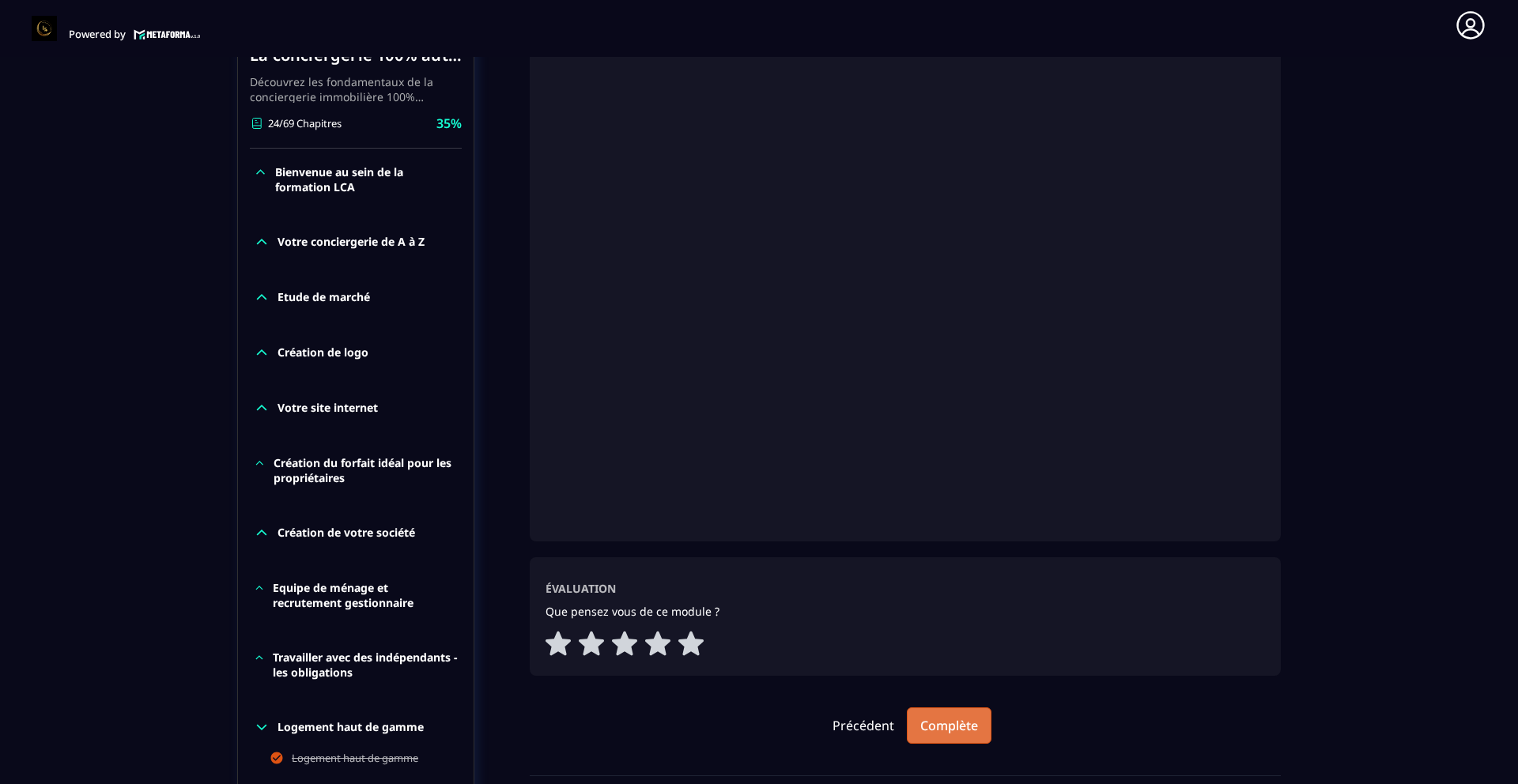 click on "Complète" at bounding box center (949, 726) 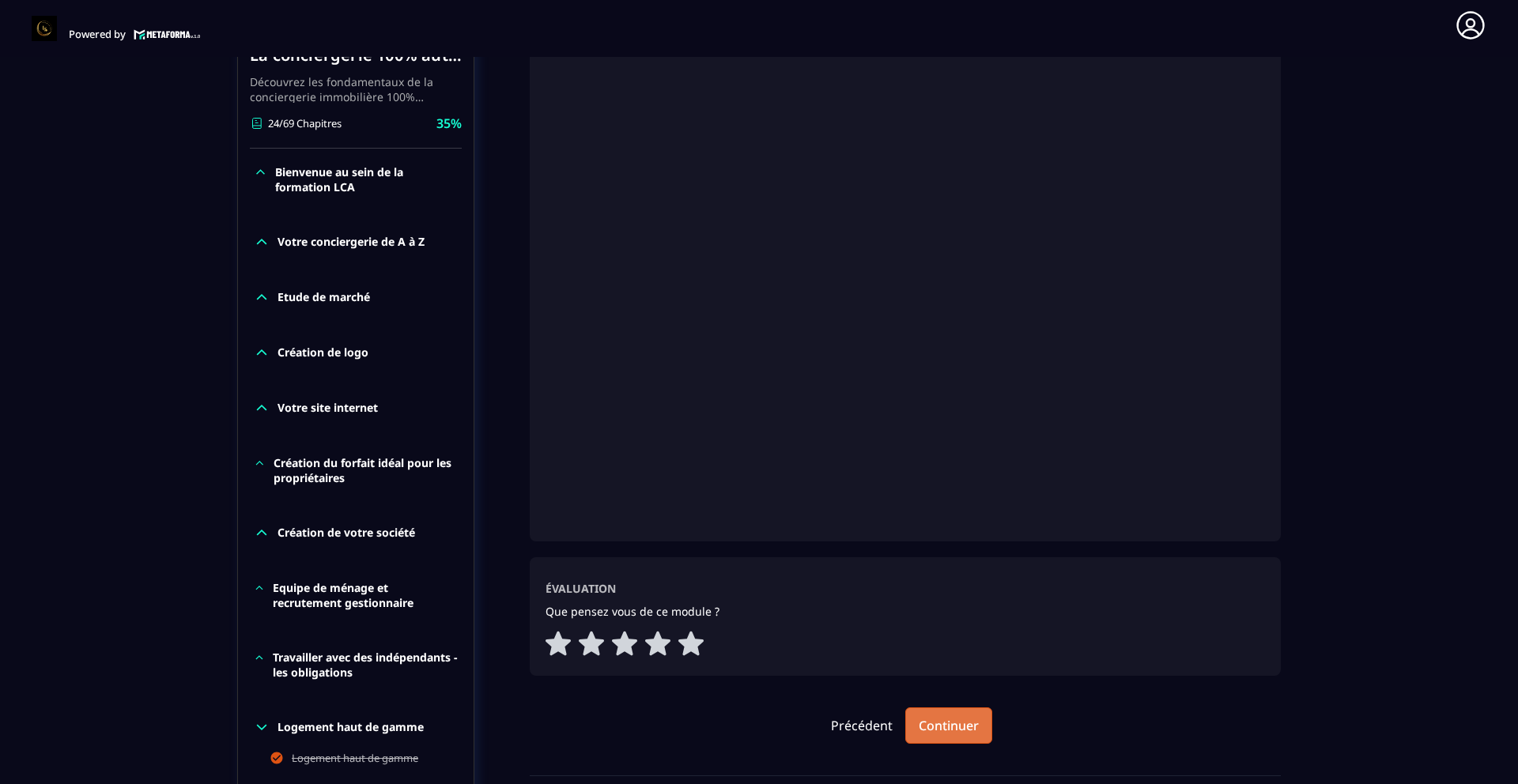click on "Continuer" at bounding box center [949, 726] 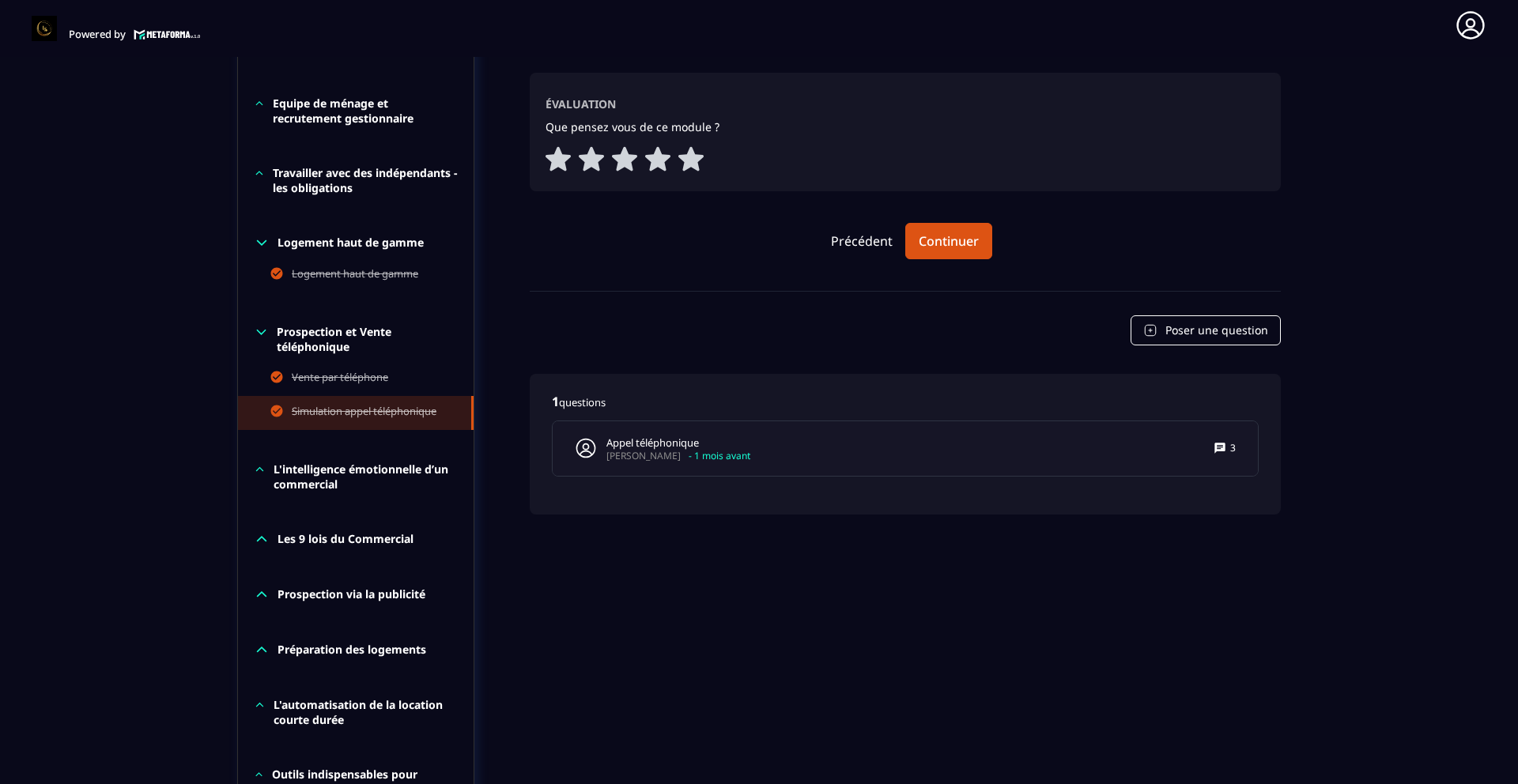 scroll, scrollTop: 821, scrollLeft: 0, axis: vertical 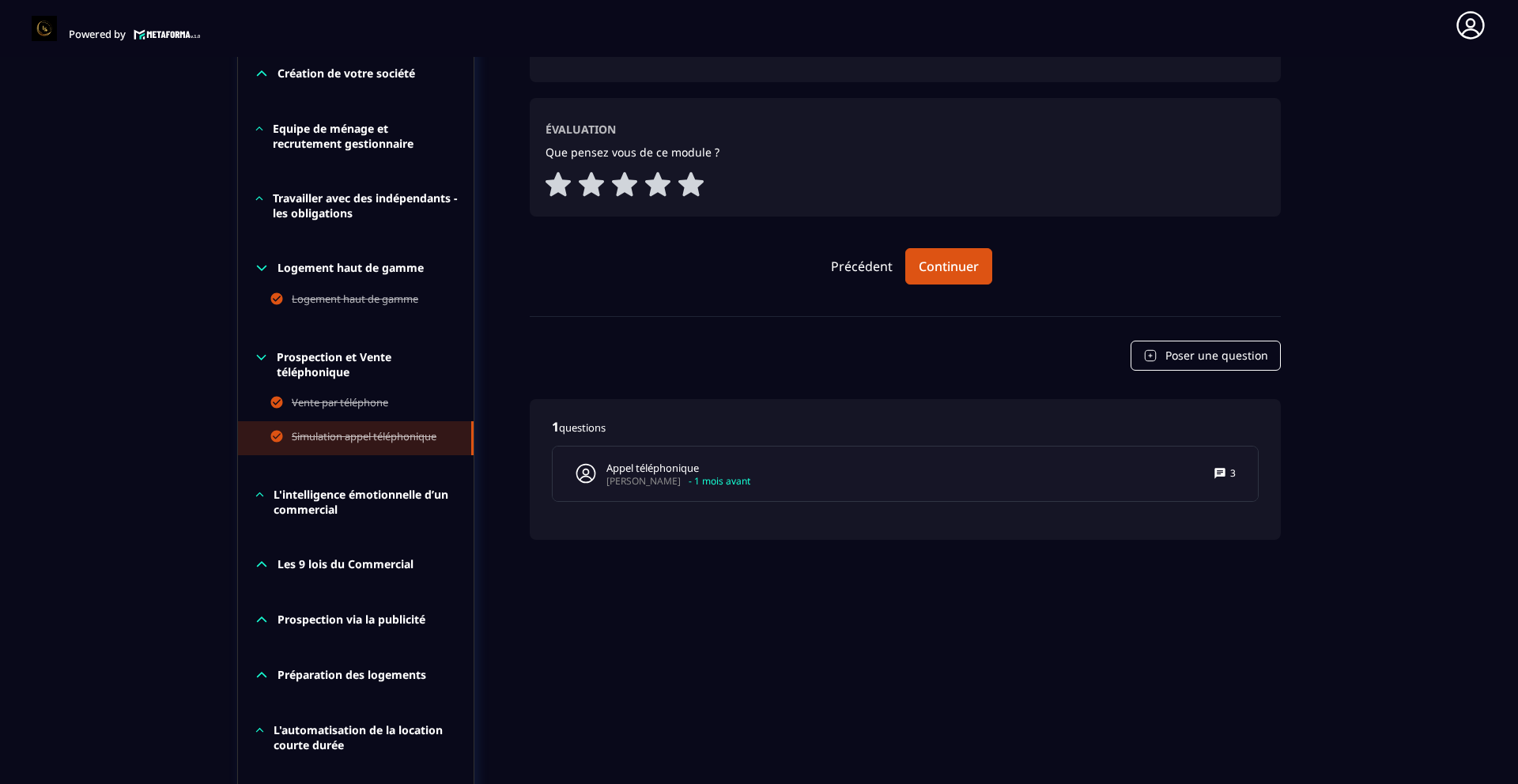 click 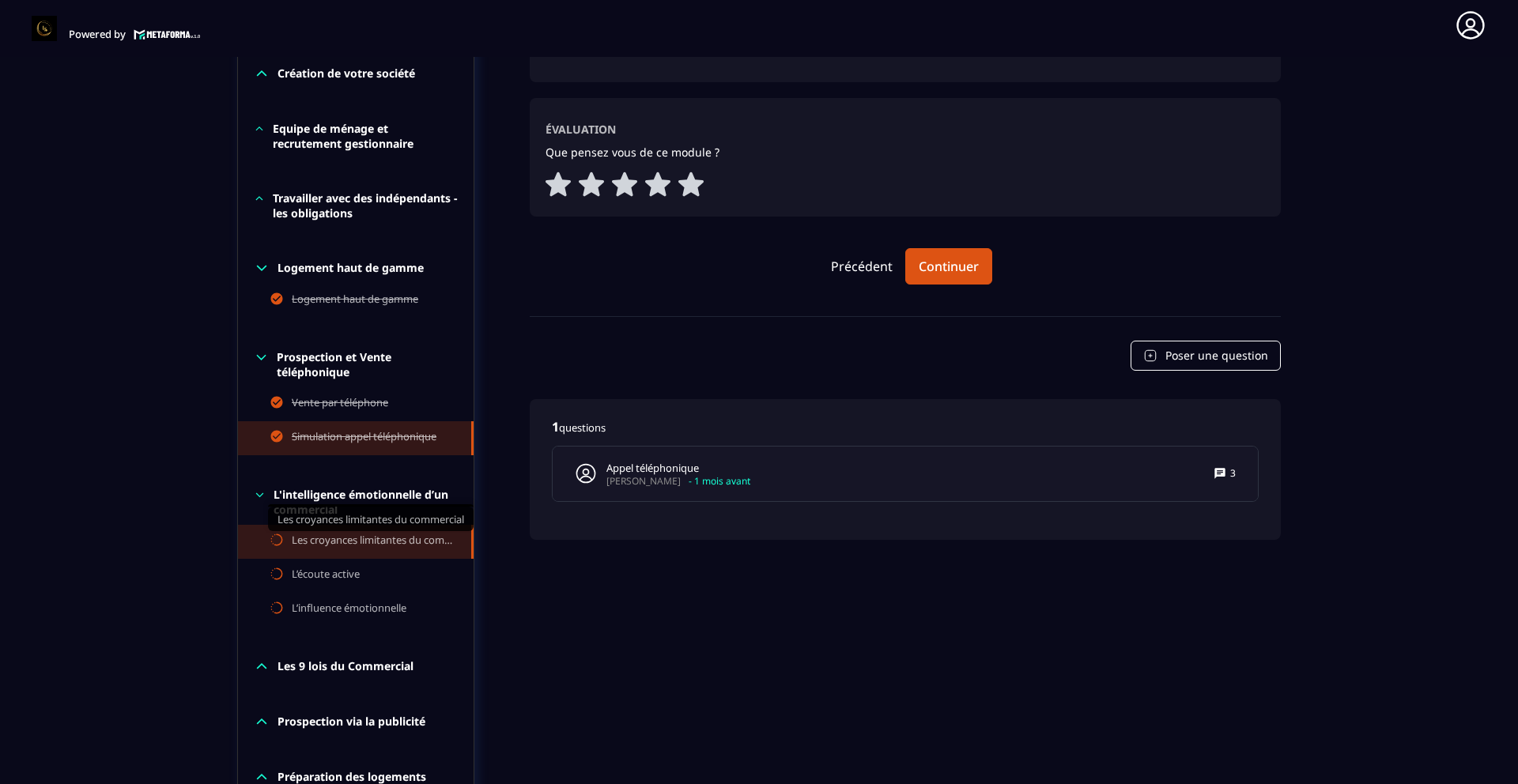 click on "Les croyances limitantes du commercial" at bounding box center (373, 541) 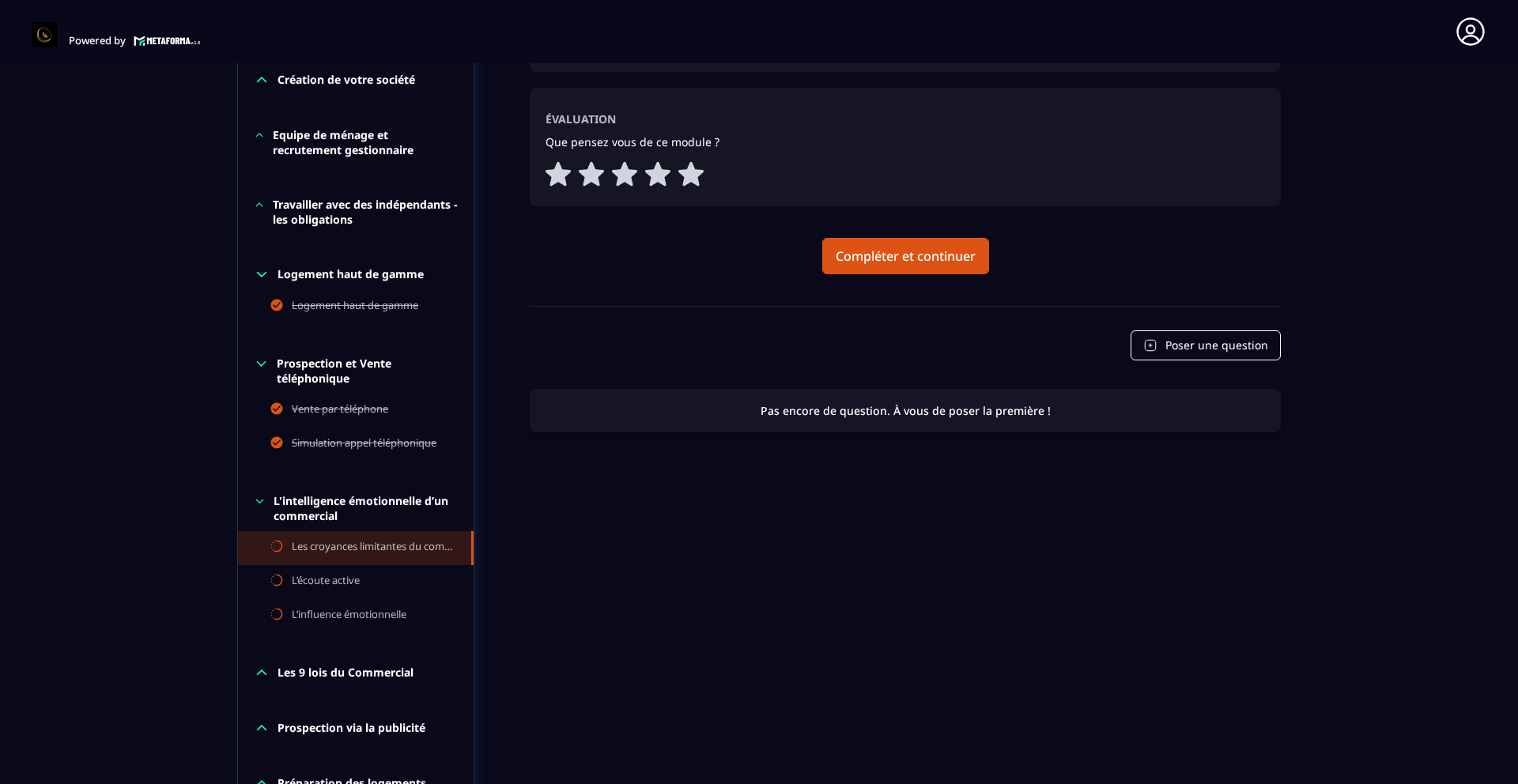 scroll, scrollTop: 548, scrollLeft: 0, axis: vertical 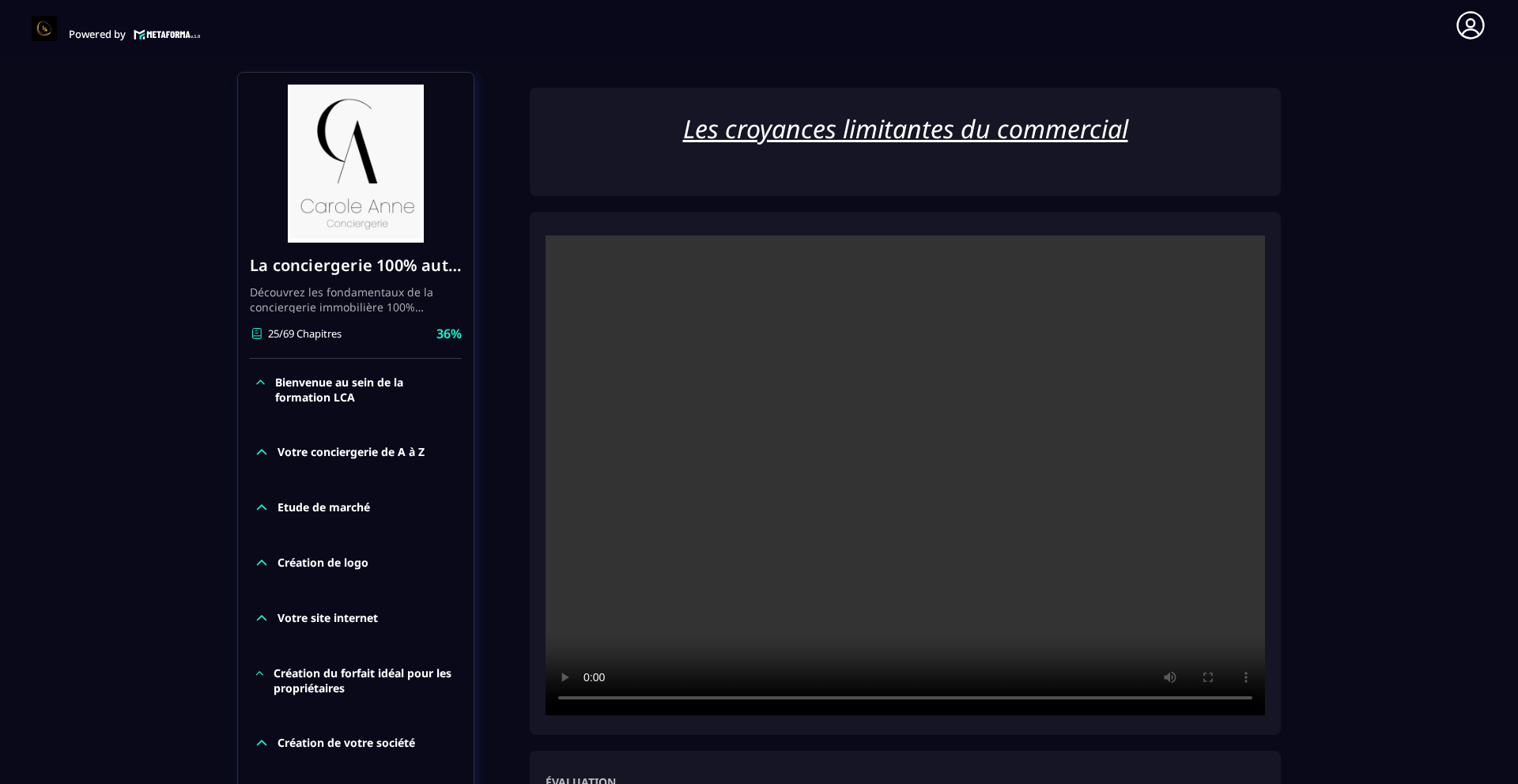 click at bounding box center [905, 475] 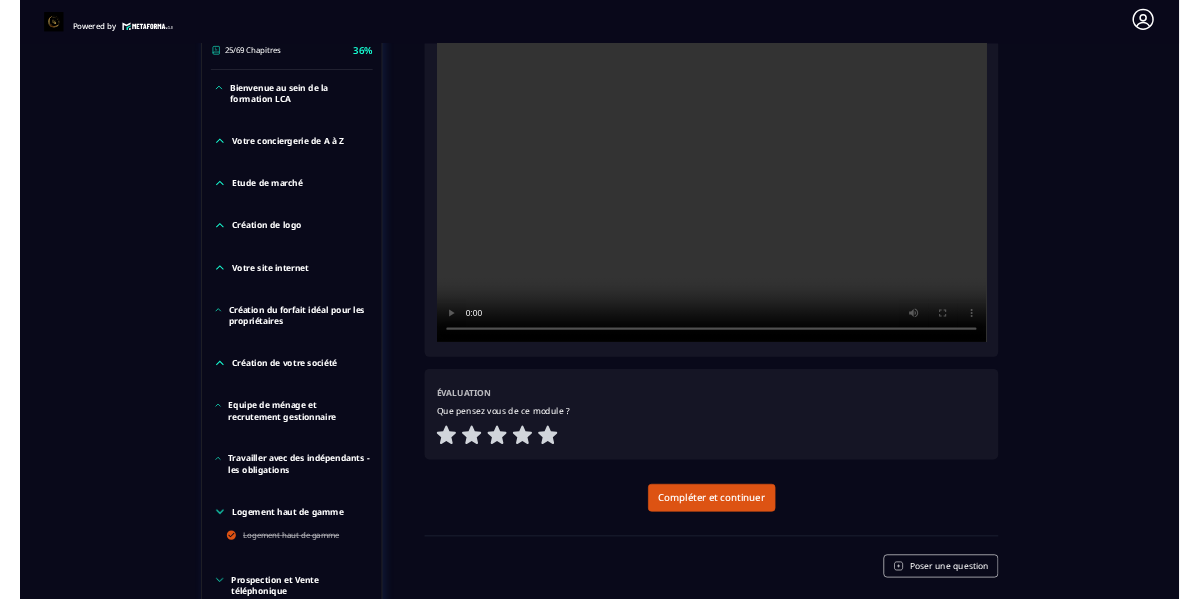 scroll, scrollTop: 110, scrollLeft: 0, axis: vertical 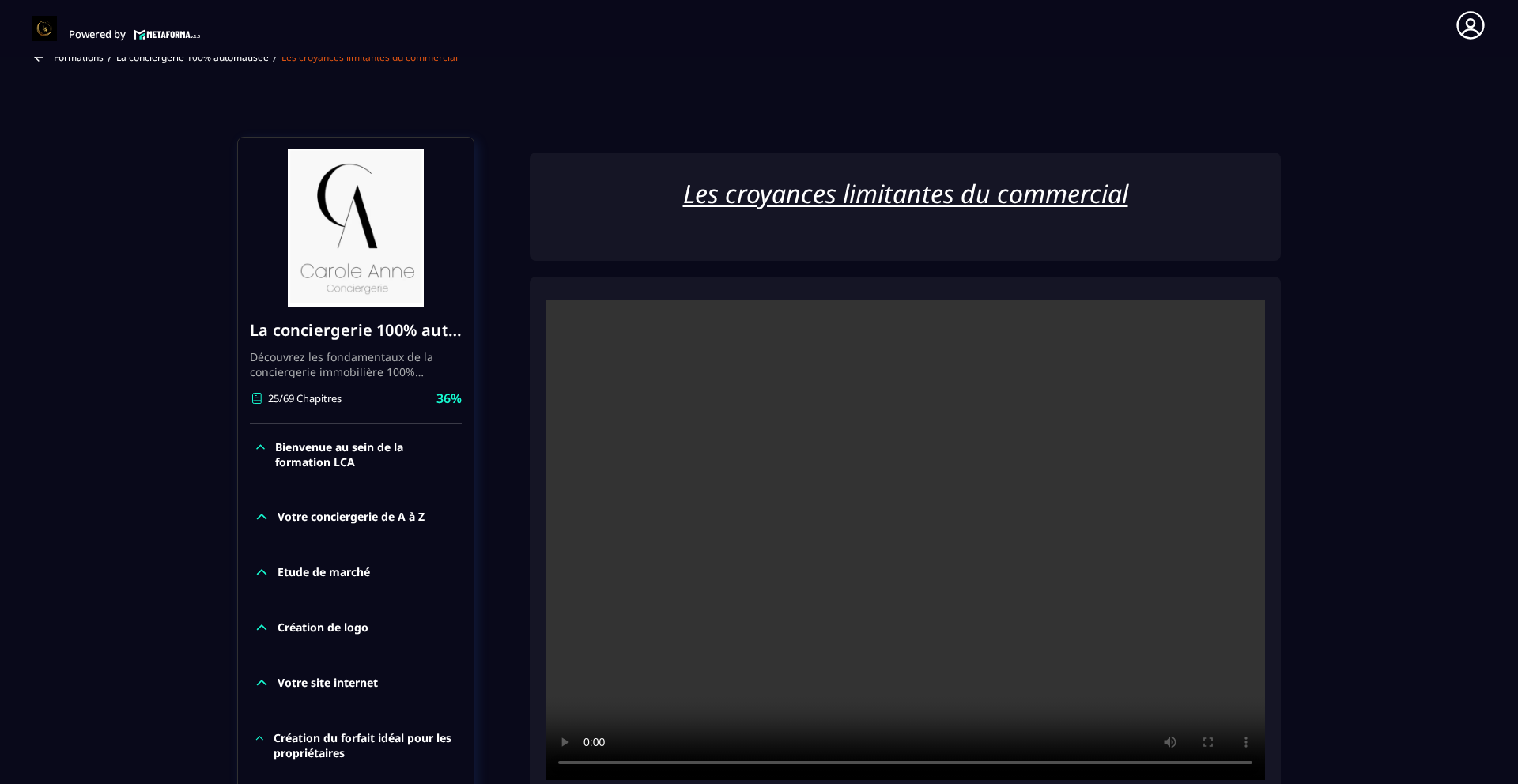click at bounding box center (905, 540) 